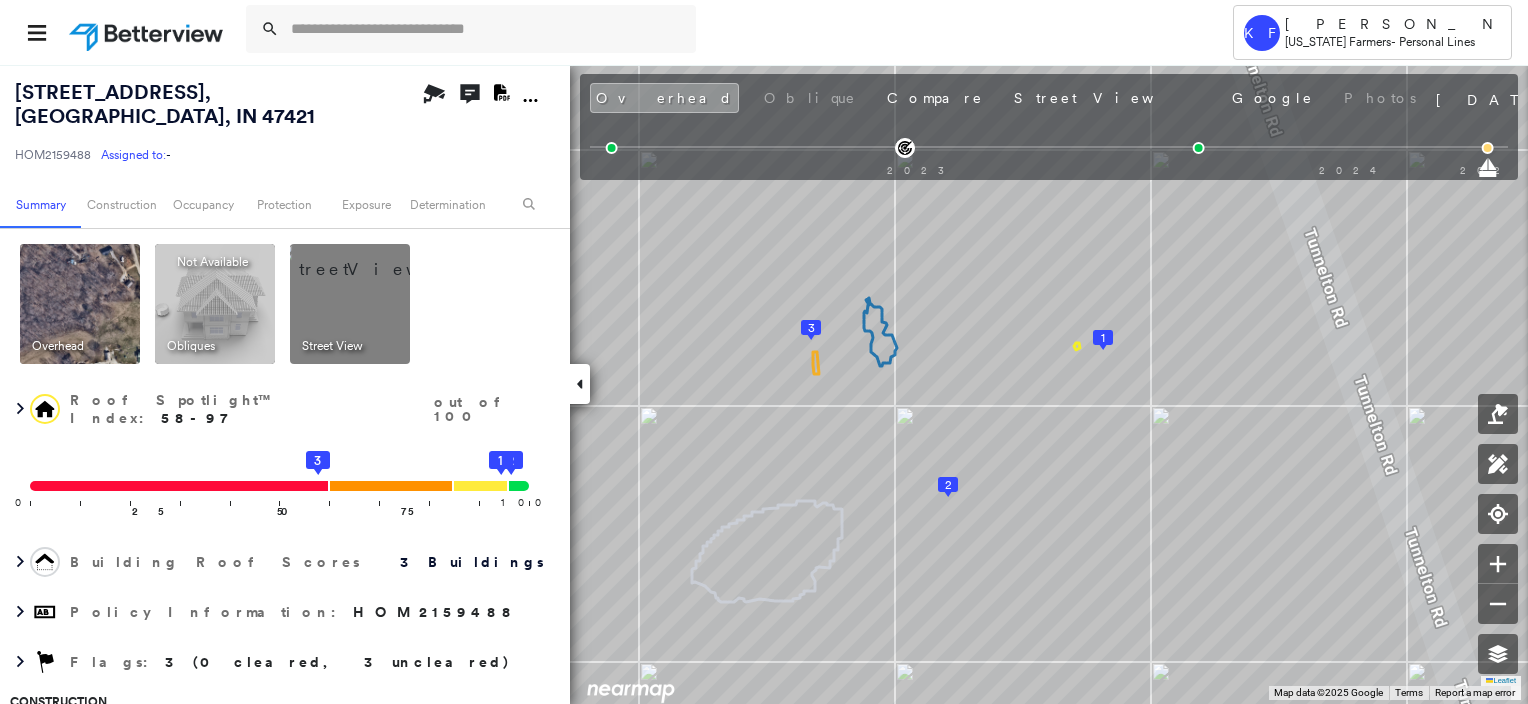 scroll, scrollTop: 0, scrollLeft: 0, axis: both 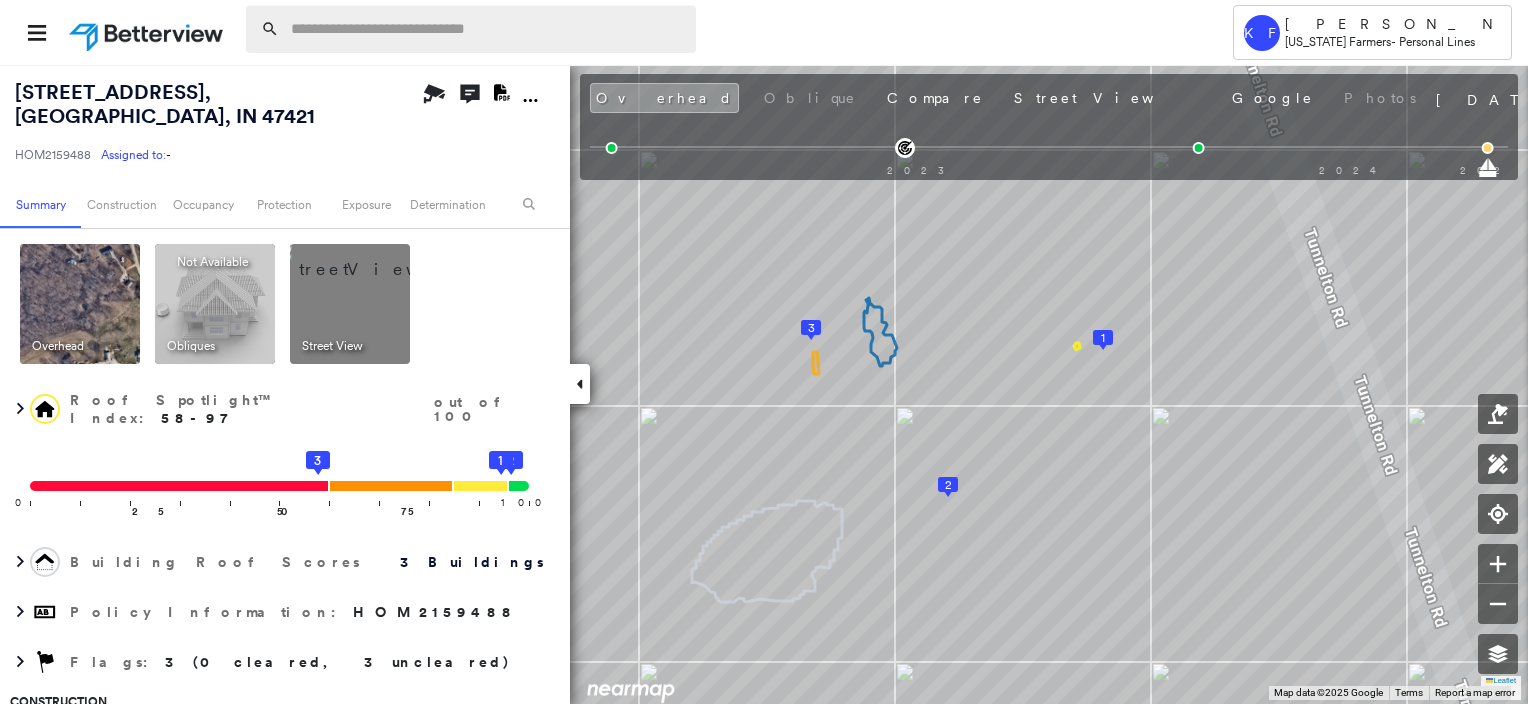 click at bounding box center [487, 29] 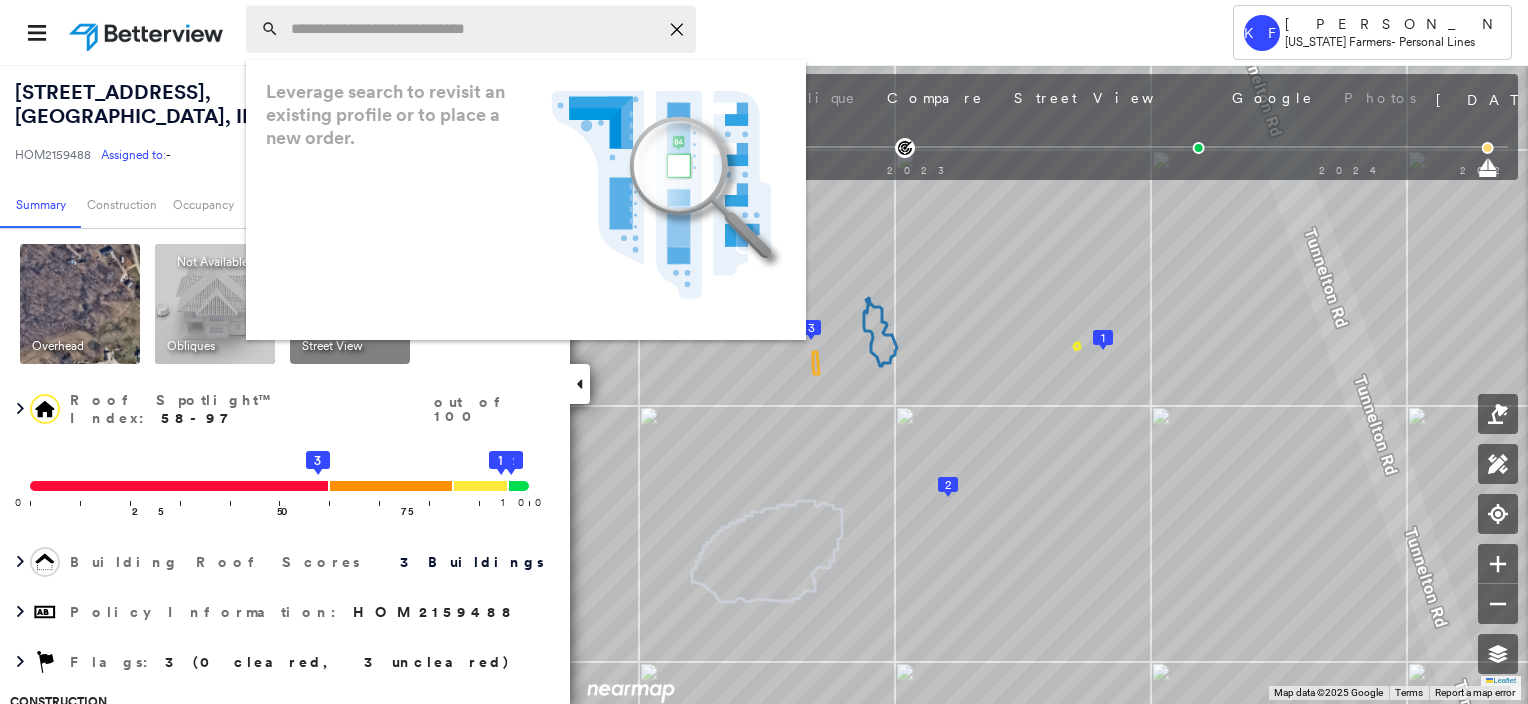paste on "**********" 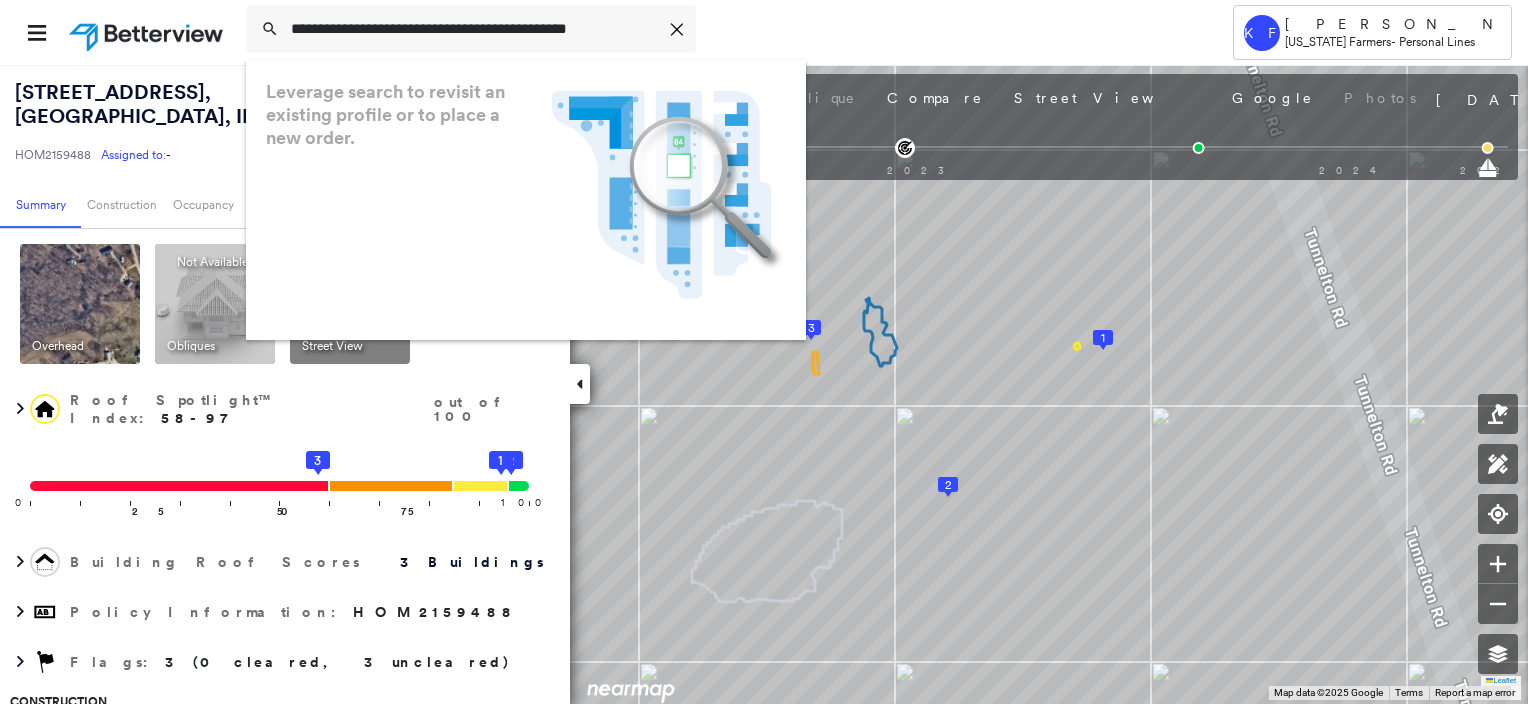 type on "**********" 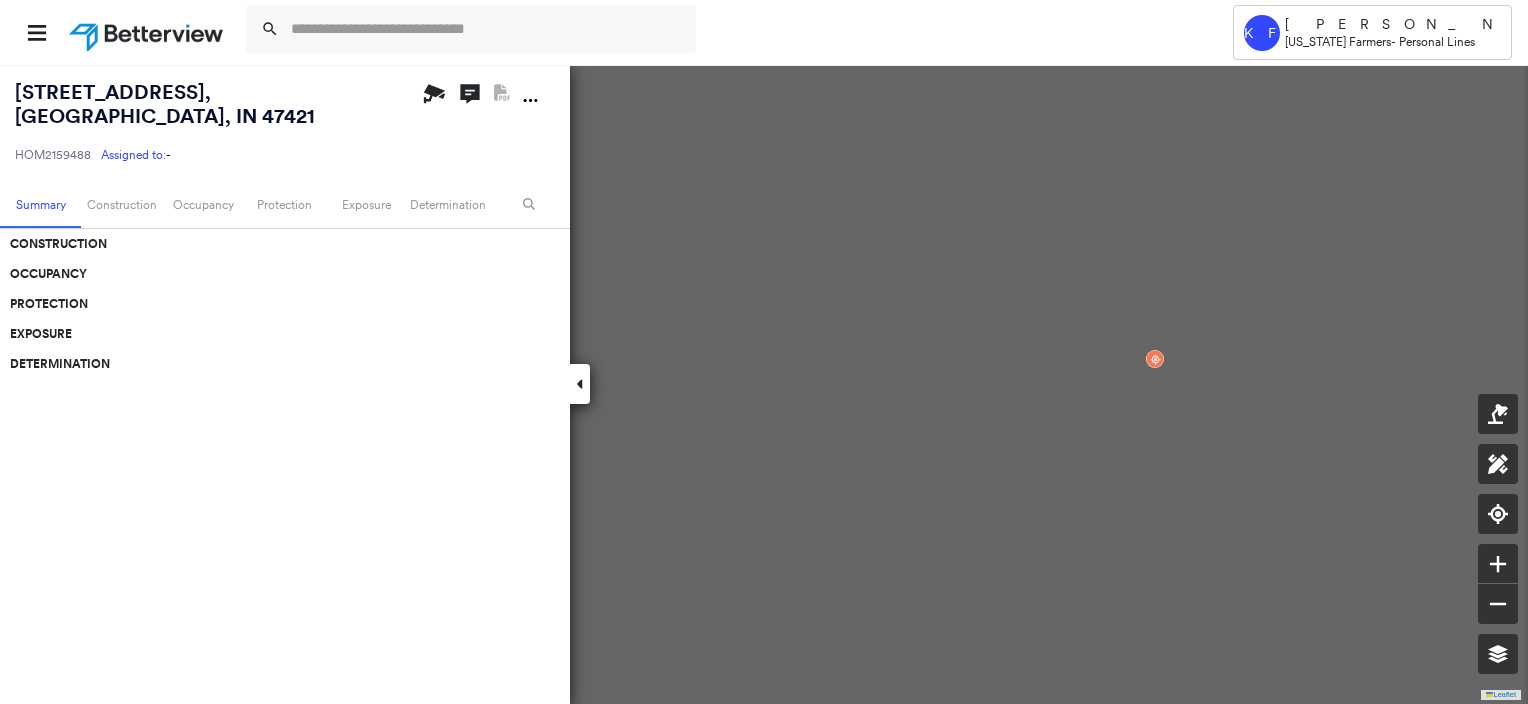 scroll, scrollTop: 0, scrollLeft: 0, axis: both 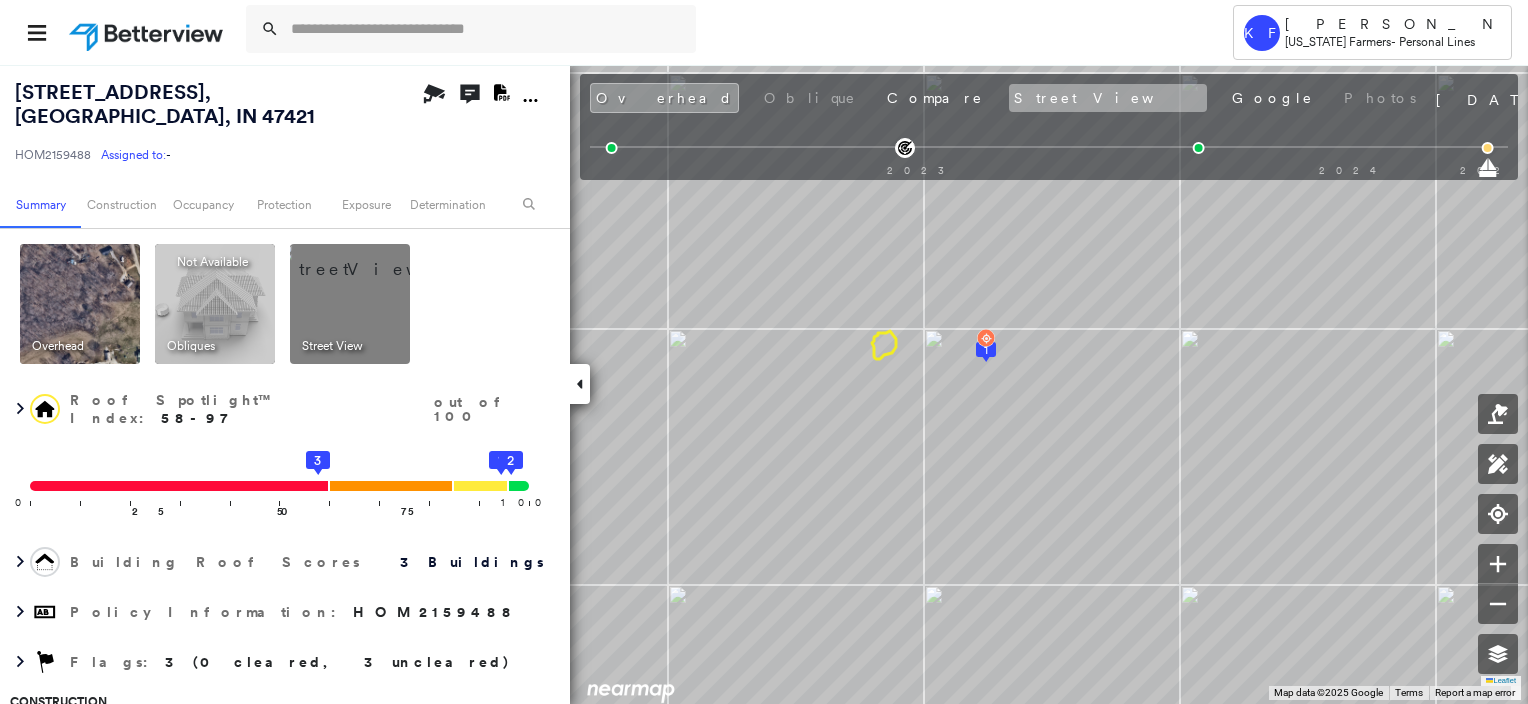 click on "Street View" at bounding box center (1108, 98) 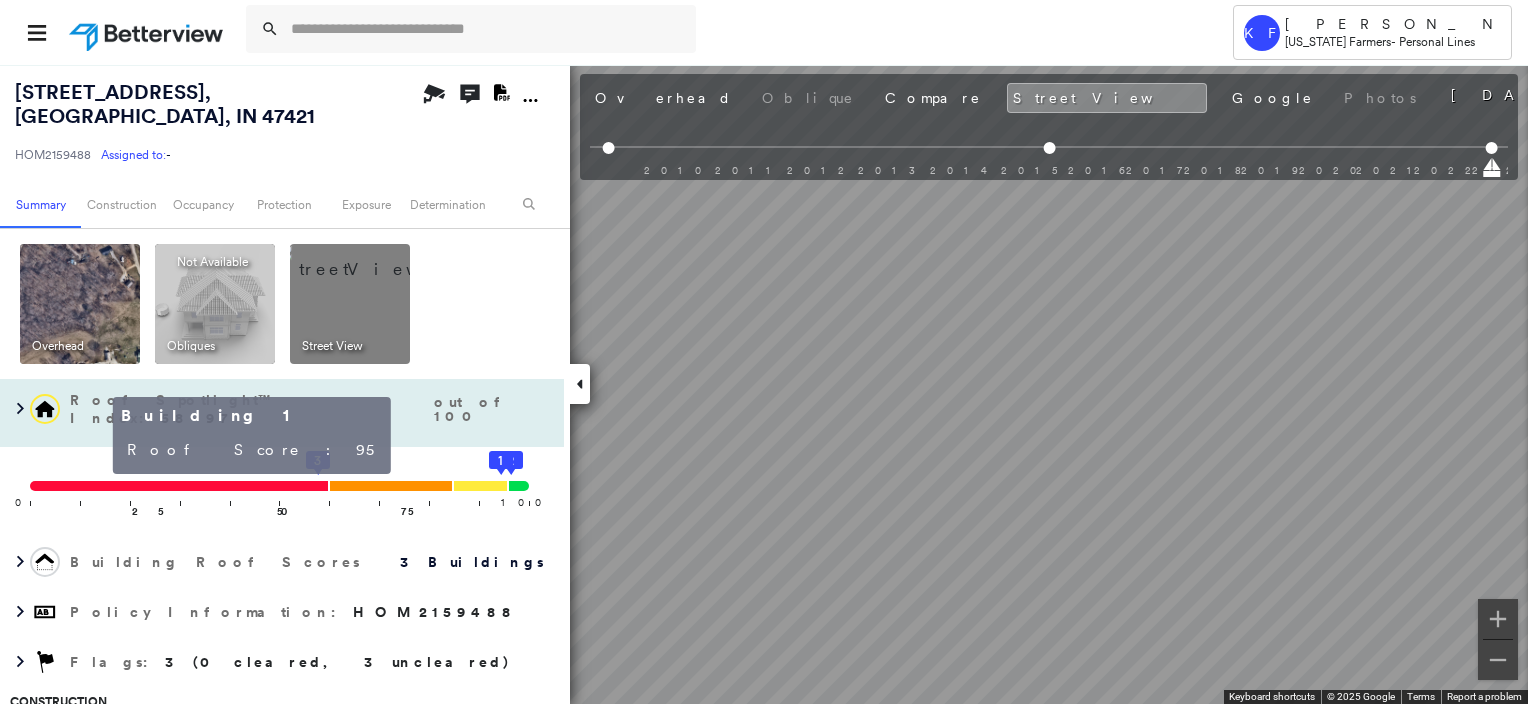 click on "[STREET_ADDRESS] HOM2159488 Assigned to:  - Assigned to:  - HOM2159488 Assigned to:  - Open Comments Download PDF Report Summary Construction Occupancy Protection Exposure Determination Overhead Obliques Not Available ; Street View Roof Spotlight™ Index :  58-97 out of 100 0 100 25 50 75 3 1 2 Building Roof Scores 3 Buildings Policy Information :  HOM2159488 Flags :  3 (0 cleared, 3 uncleared) Construction Roof Spotlights :  Rust, Staining Property Features :  Water Hazard, Yard Debris, Disintegrated Pavement Roof Size & Shape :  3 buildings  Occupancy Place Detail Google - Places Smarty Streets - Surrounding Properties TripAdvisor - Nearest Locations National Registry of Historic Places Protection US Fire Administration: Nearest Fire Stations Exposure Additional Perils FEMA Risk Index Determination Flags :  3 (0 cleared, 3 uncleared) Uncleared Flags (3) Cleared Flags  (0) Med Medium Priority Roof Score Flagged [DATE] Clear DEBR Yard Debris Flagged [DATE] Clear Low Flagged [DATE]" at bounding box center [764, 384] 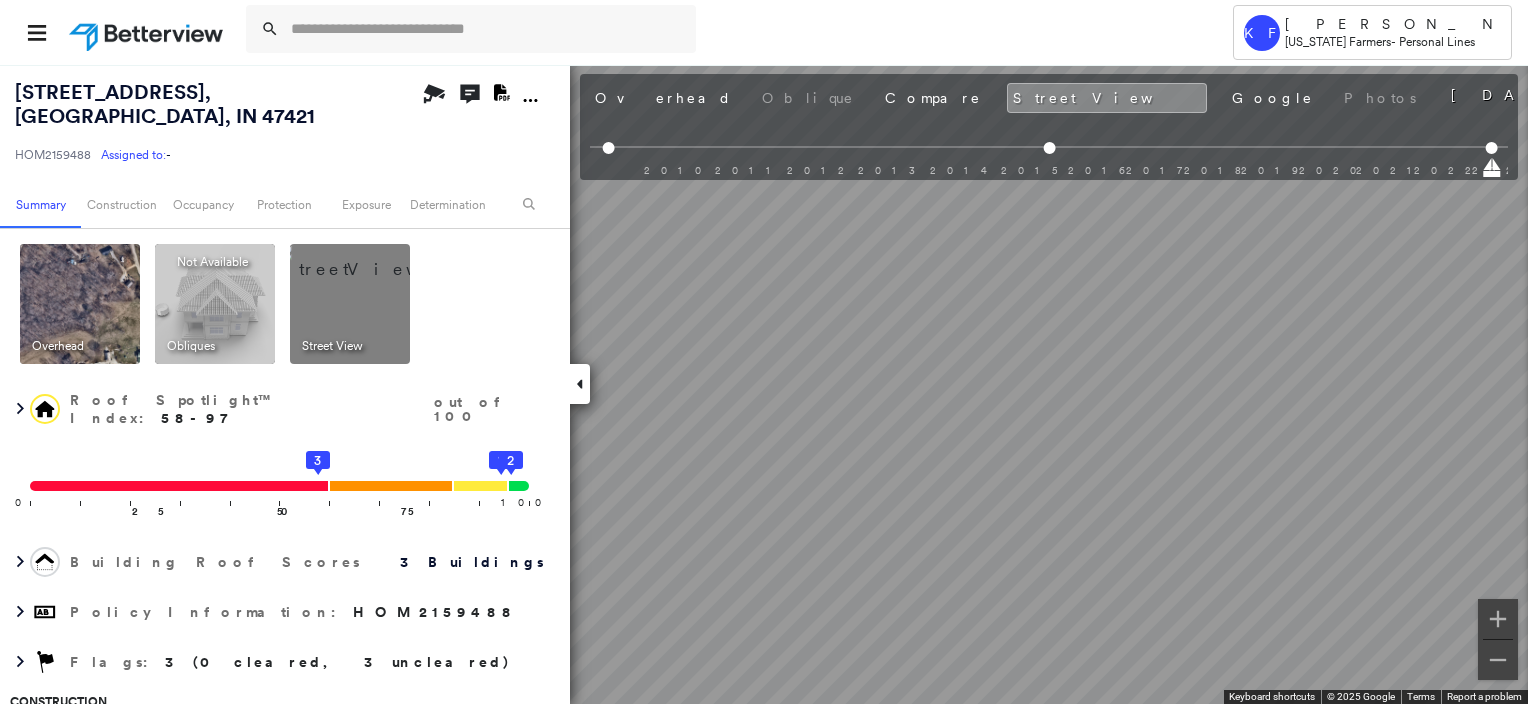 click on "Tower [PERSON_NAME][GEOGRAPHIC_DATA] [US_STATE] Farmers  -   Personal Lines [STREET_ADDRESS] HOM2159488 Assigned to:  - Assigned to:  - HOM2159488 Assigned to:  - Open Comments Download PDF Report Summary Construction Occupancy Protection Exposure Determination Overhead Obliques Not Available ; Street View Roof Spotlight™ Index :  58-97 out of 100 0 100 25 50 75 3 1 2 Building Roof Scores 3 Buildings Policy Information :  HOM2159488 Flags :  3 (0 cleared, 3 uncleared) Construction Roof Spotlights :  Rust, Staining Property Features :  Water Hazard, Yard Debris, Disintegrated Pavement Roof Size & Shape :  3 buildings  Occupancy Place Detail Google - Places Smarty Streets - Surrounding Properties TripAdvisor - Nearest Locations National Registry of Historic Places Protection US Fire Administration: Nearest Fire Stations Exposure Additional Perils FEMA Risk Index Determination Flags :  3 (0 cleared, 3 uncleared) Uncleared Flags (3) Cleared Flags  (0) Med Medium Priority Roof Score Flagged [DATE] Clear" at bounding box center [764, 352] 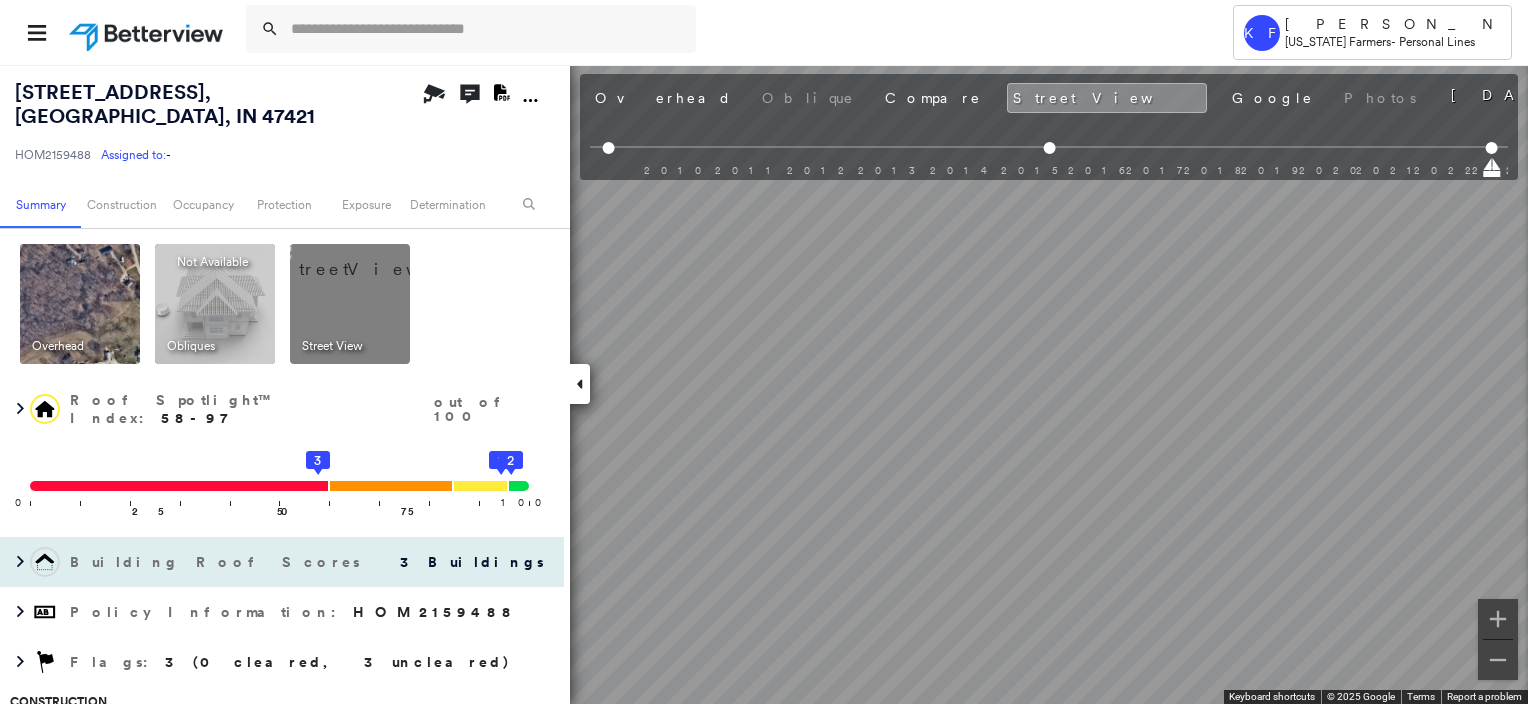 click on "[STREET_ADDRESS] HOM2159488 Assigned to:  - Assigned to:  - HOM2159488 Assigned to:  - Open Comments Download PDF Report Summary Construction Occupancy Protection Exposure Determination Overhead Obliques Not Available ; Street View Roof Spotlight™ Index :  58-97 out of 100 0 100 25 50 75 3 1 2 Building Roof Scores 3 Buildings Policy Information :  HOM2159488 Flags :  3 (0 cleared, 3 uncleared) Construction Roof Spotlights :  Rust, Staining Property Features :  Water Hazard, Yard Debris, Disintegrated Pavement Roof Size & Shape :  3 buildings  Occupancy Place Detail Google - Places Smarty Streets - Surrounding Properties TripAdvisor - Nearest Locations National Registry of Historic Places Protection US Fire Administration: Nearest Fire Stations Exposure Additional Perils FEMA Risk Index Determination Flags :  3 (0 cleared, 3 uncleared) Uncleared Flags (3) Cleared Flags  (0) Med Medium Priority Roof Score Flagged [DATE] Clear DEBR Yard Debris Flagged [DATE] Clear Low Flagged [DATE]" at bounding box center [764, 384] 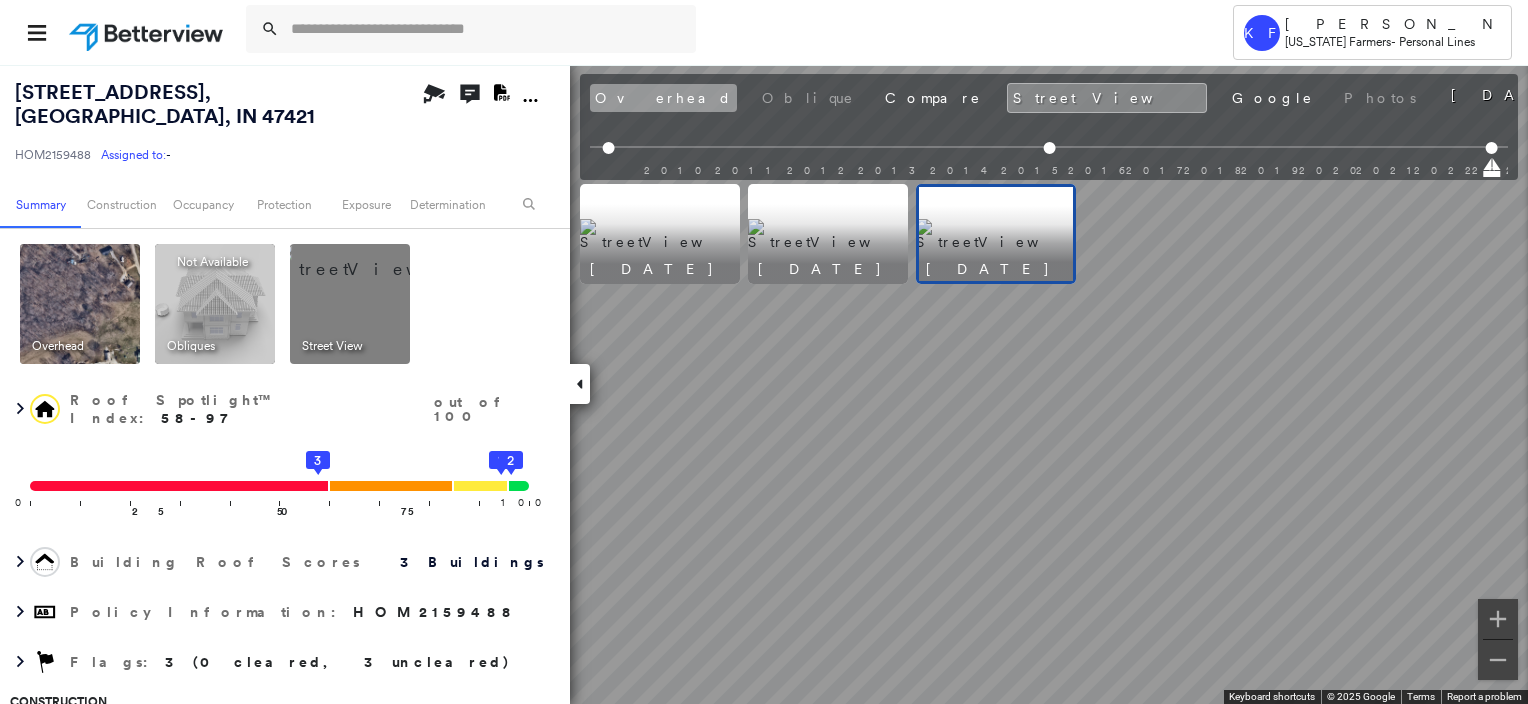 click on "Overhead" at bounding box center (663, 98) 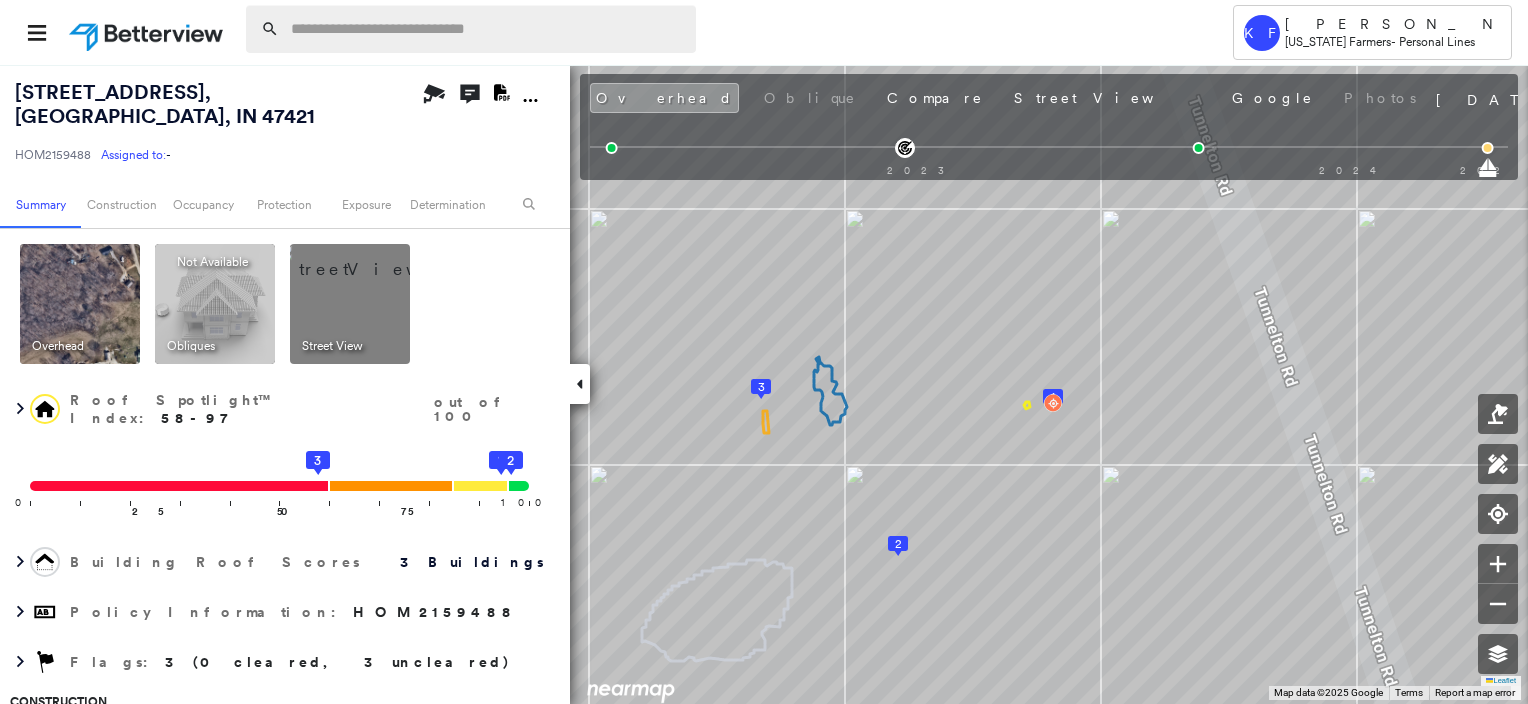 click at bounding box center [487, 29] 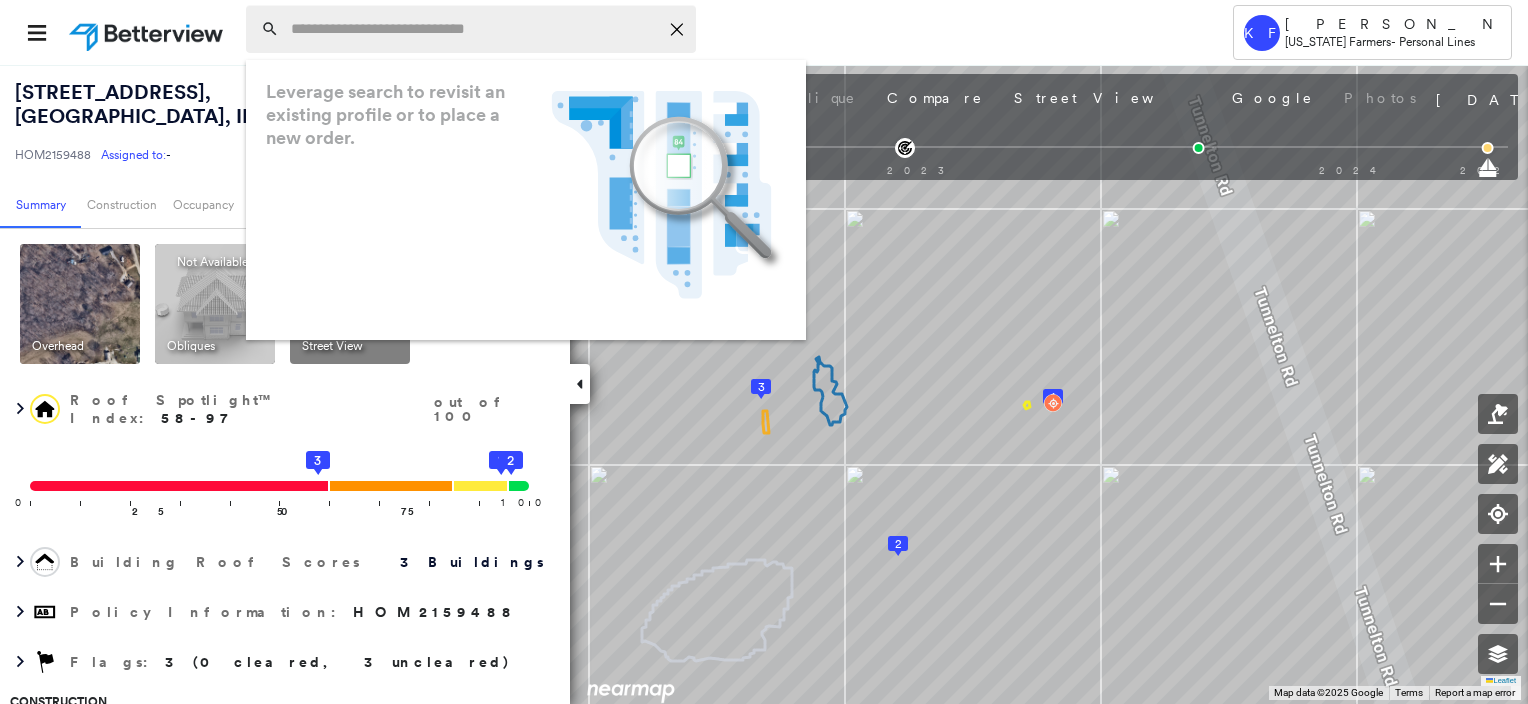 paste on "**********" 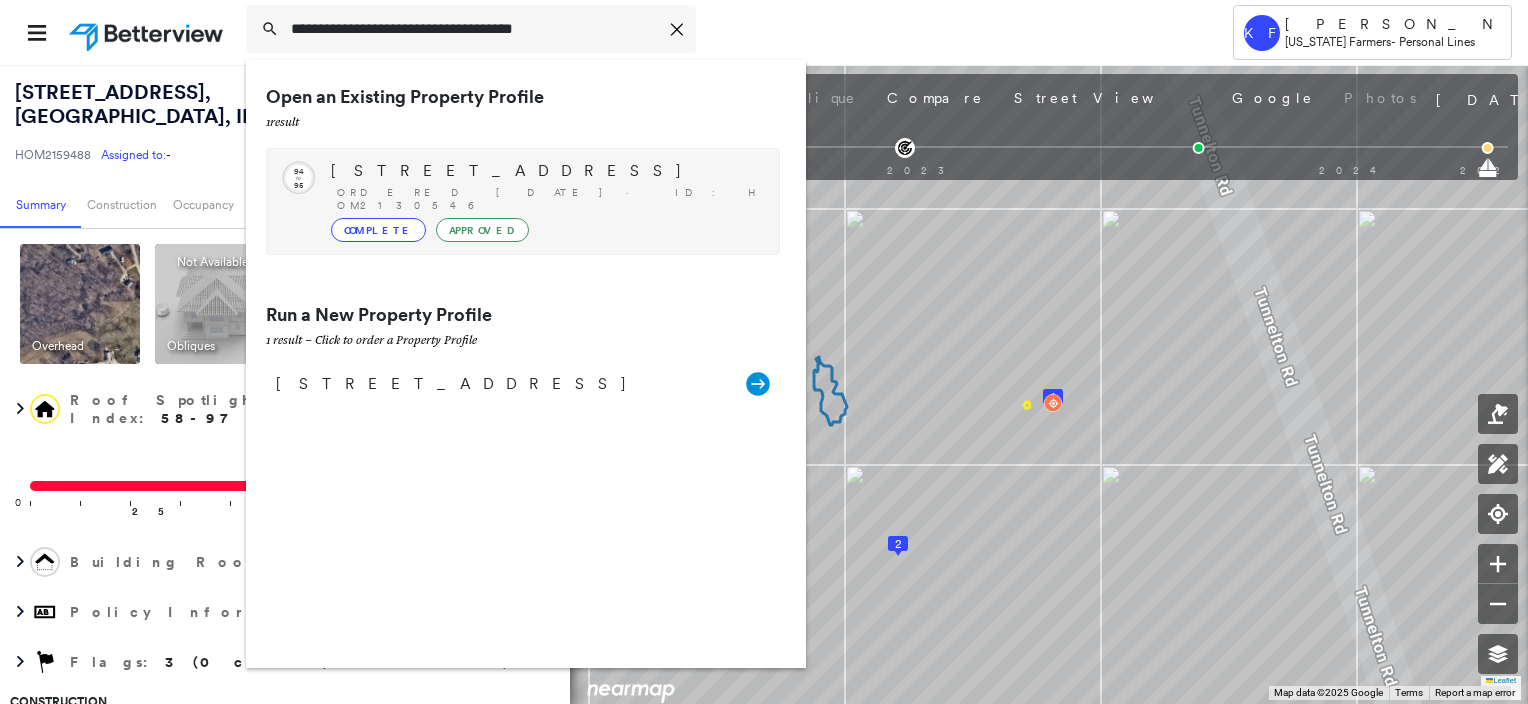 type on "**********" 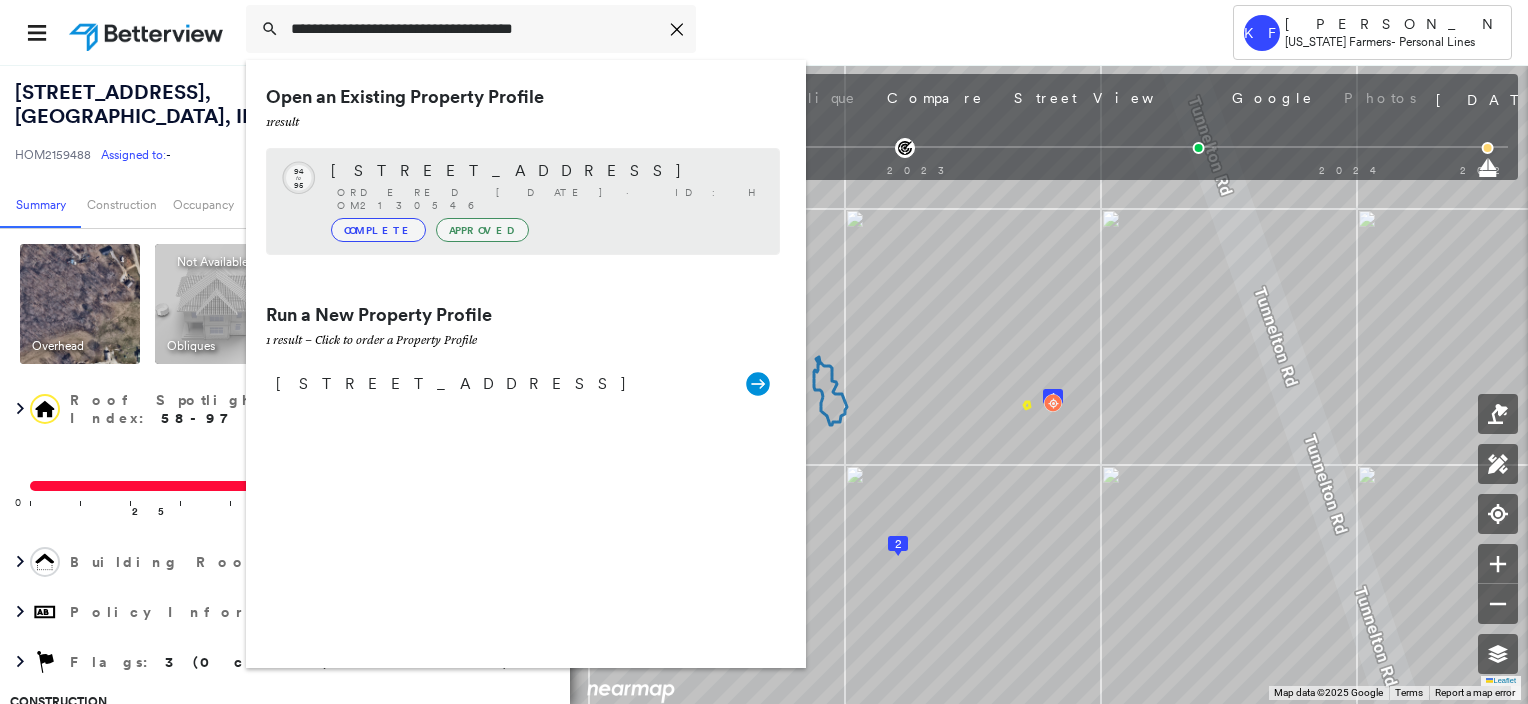 click on "Complete Approved" at bounding box center (545, 230) 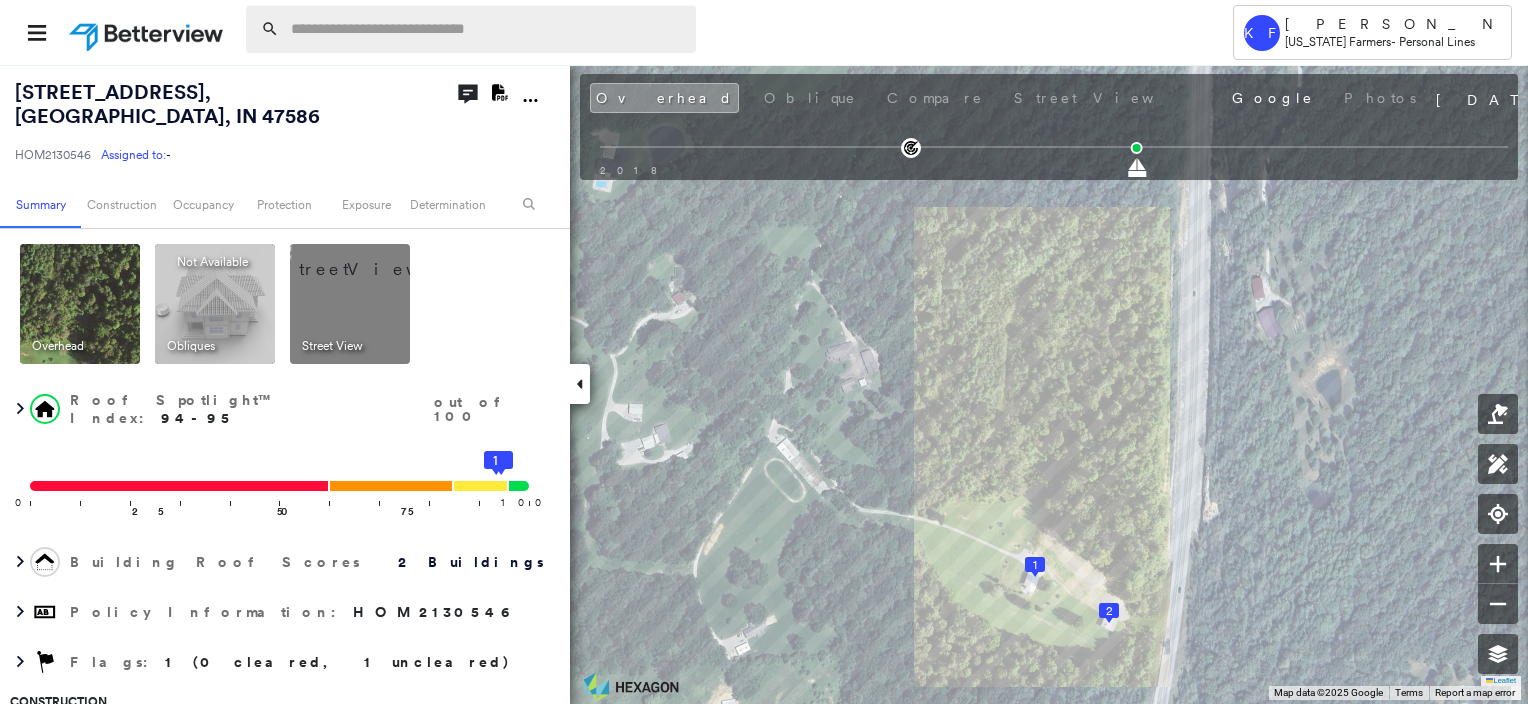 click at bounding box center (487, 29) 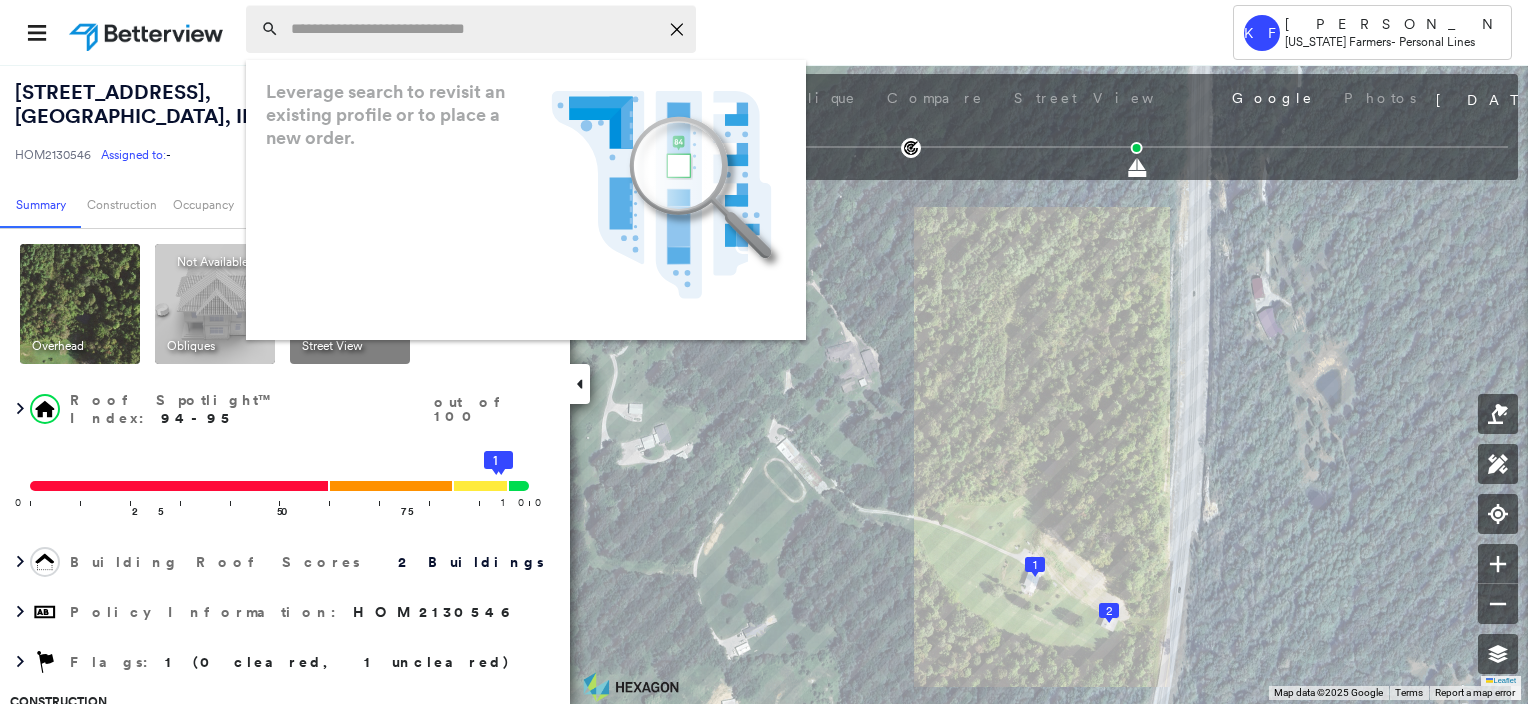 paste on "**********" 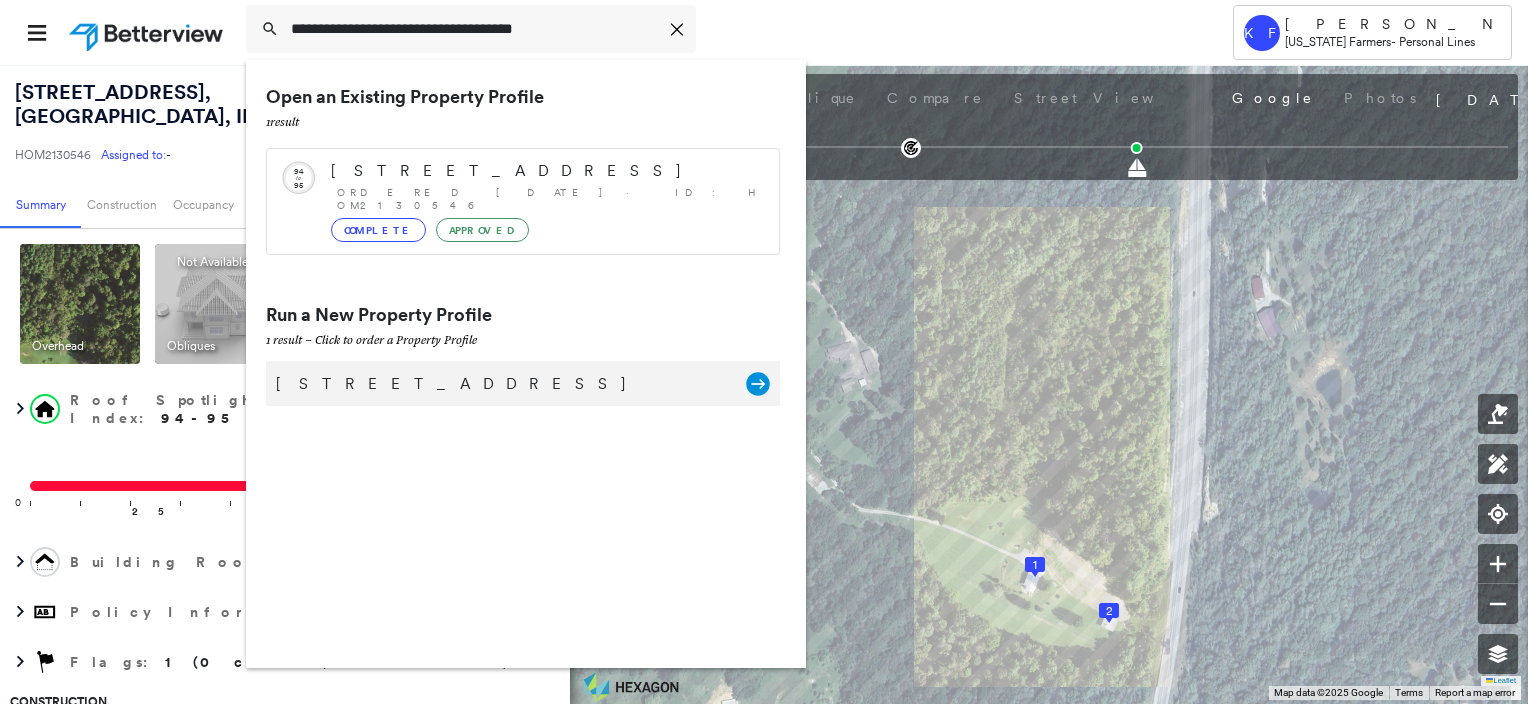 type on "**********" 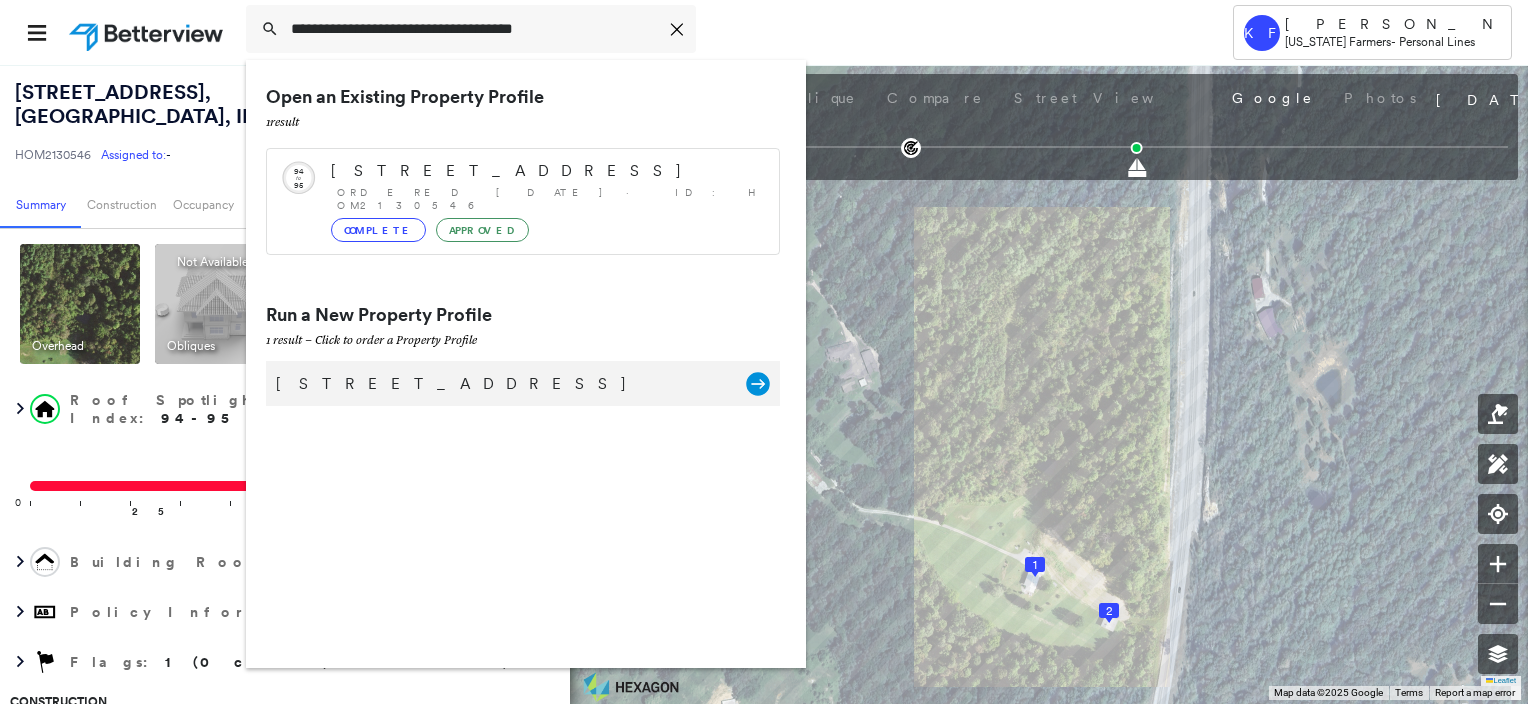 click 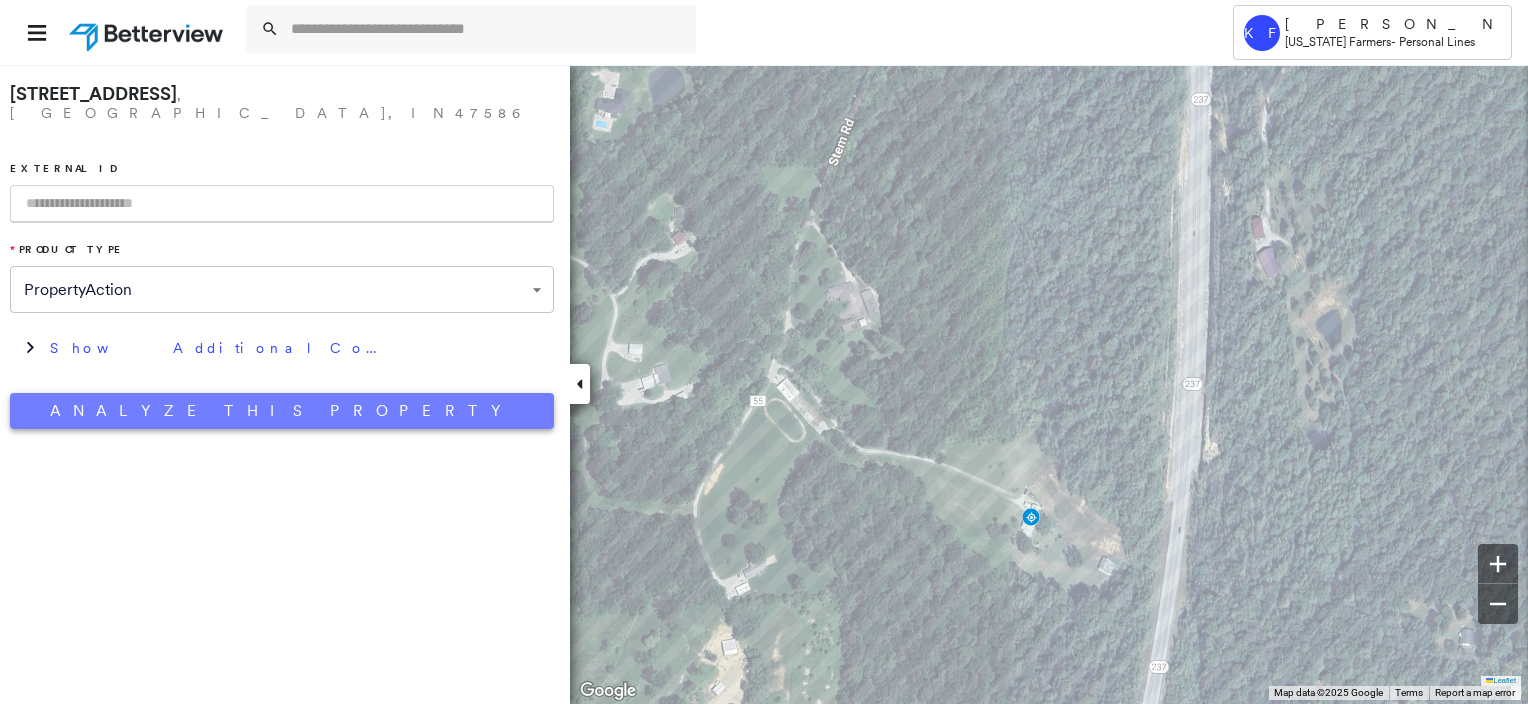 click on "Analyze This Property" at bounding box center (282, 411) 